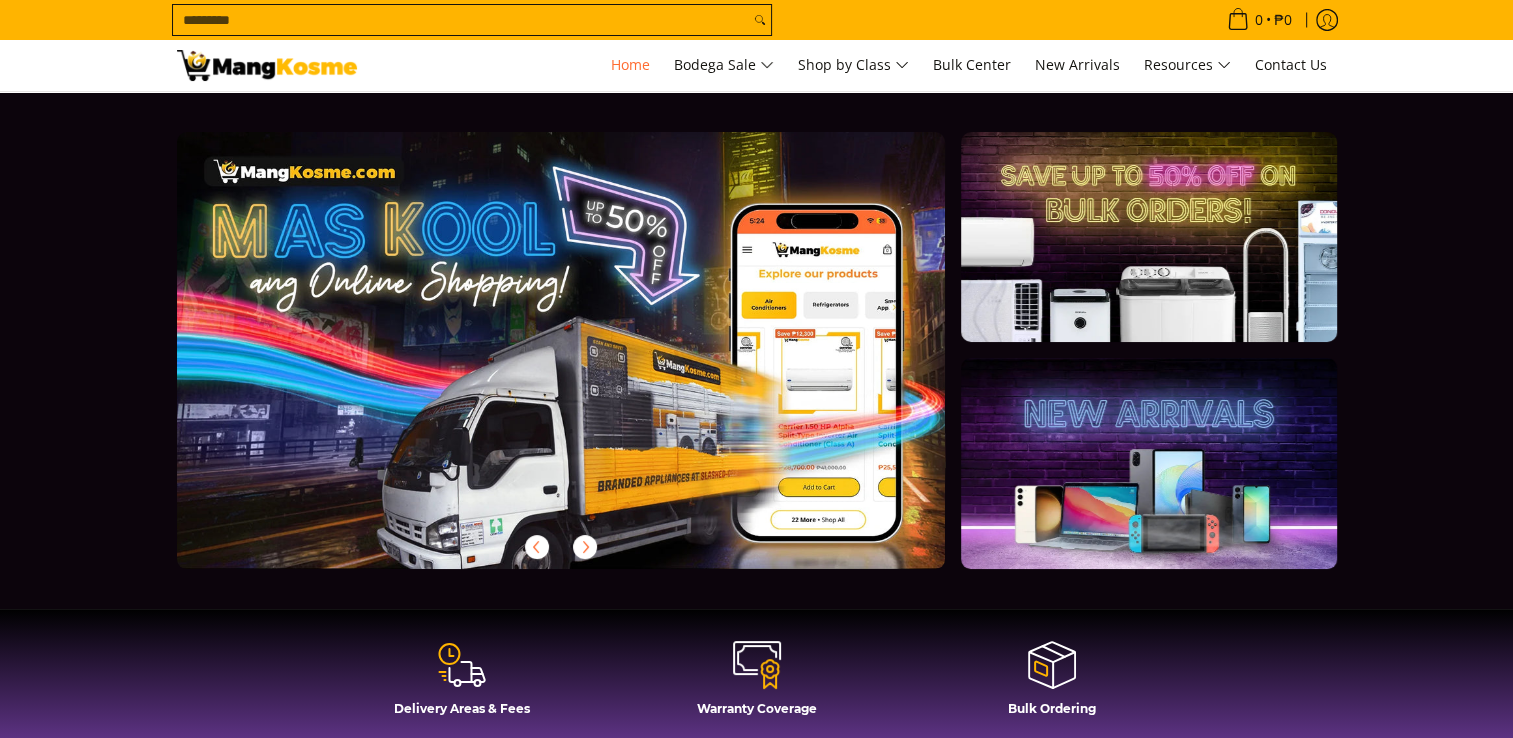 scroll, scrollTop: 400, scrollLeft: 0, axis: vertical 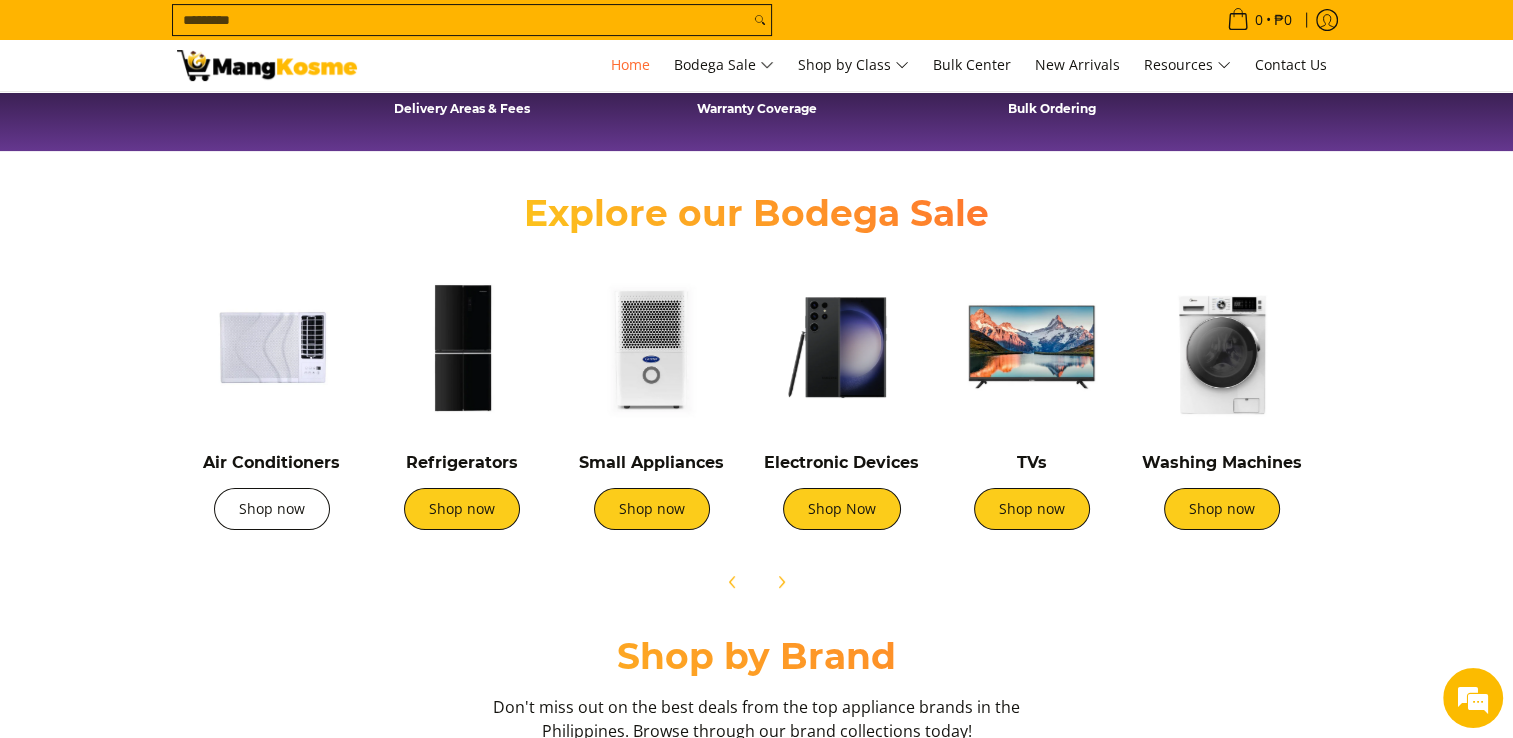 click on "Shop now" at bounding box center (272, 509) 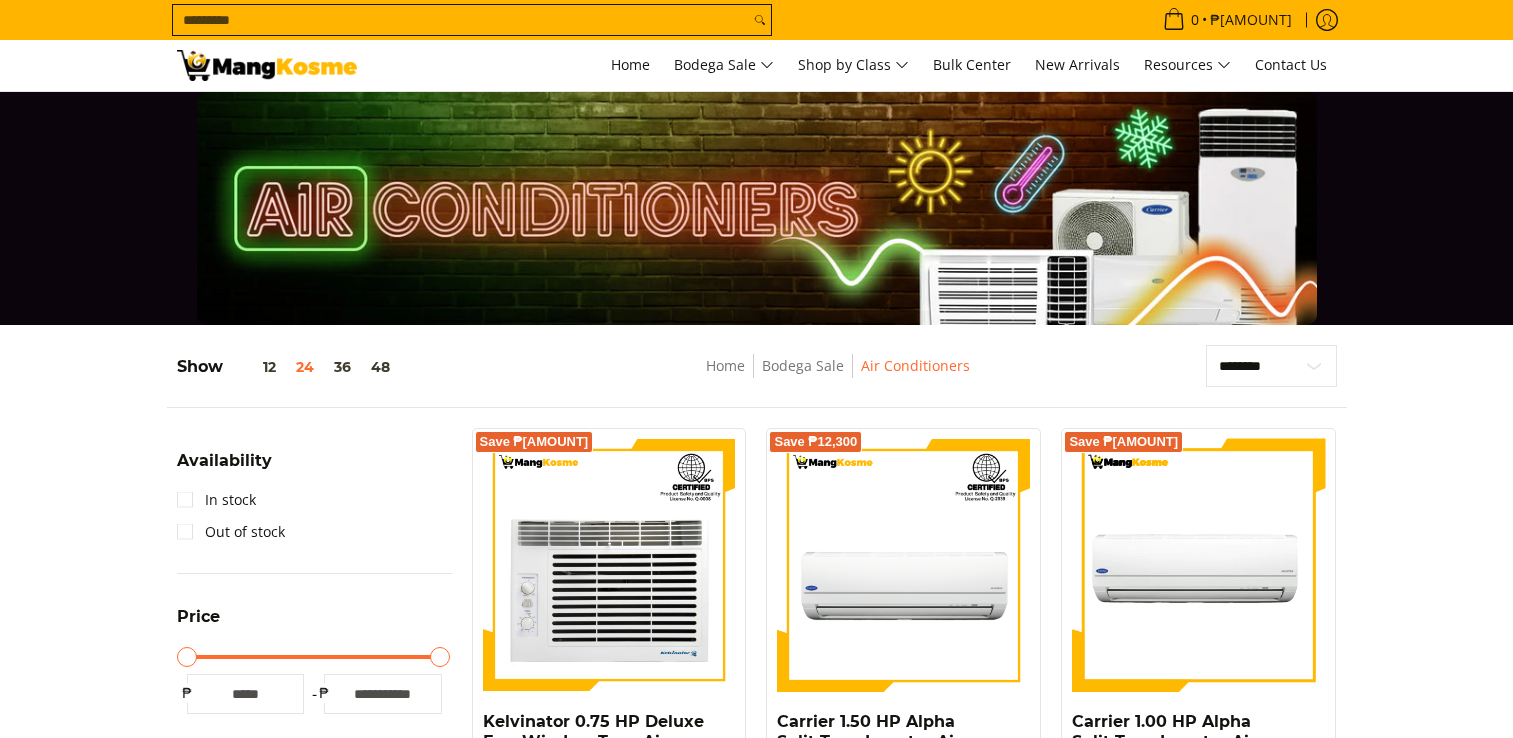 scroll, scrollTop: 200, scrollLeft: 0, axis: vertical 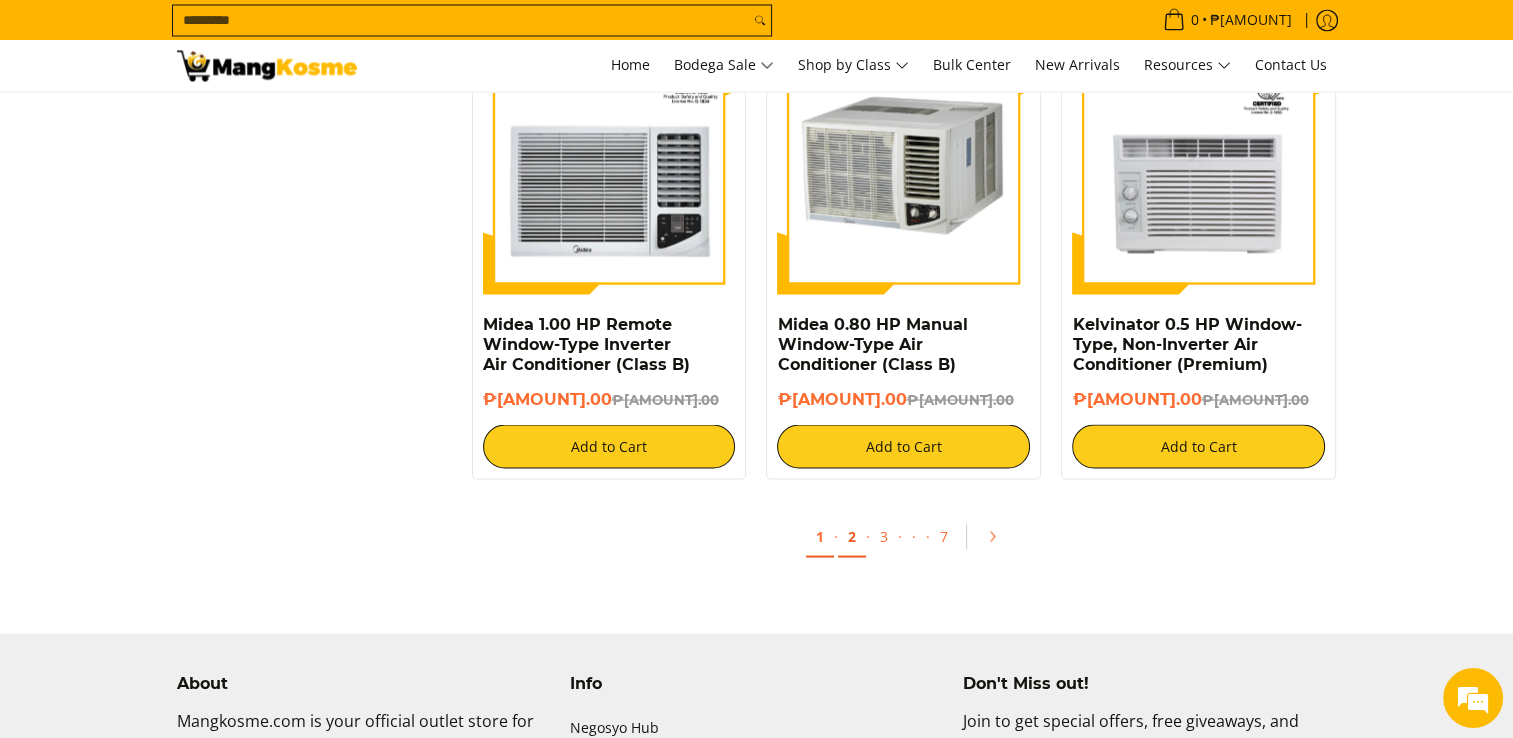 click on "2" at bounding box center [852, 536] 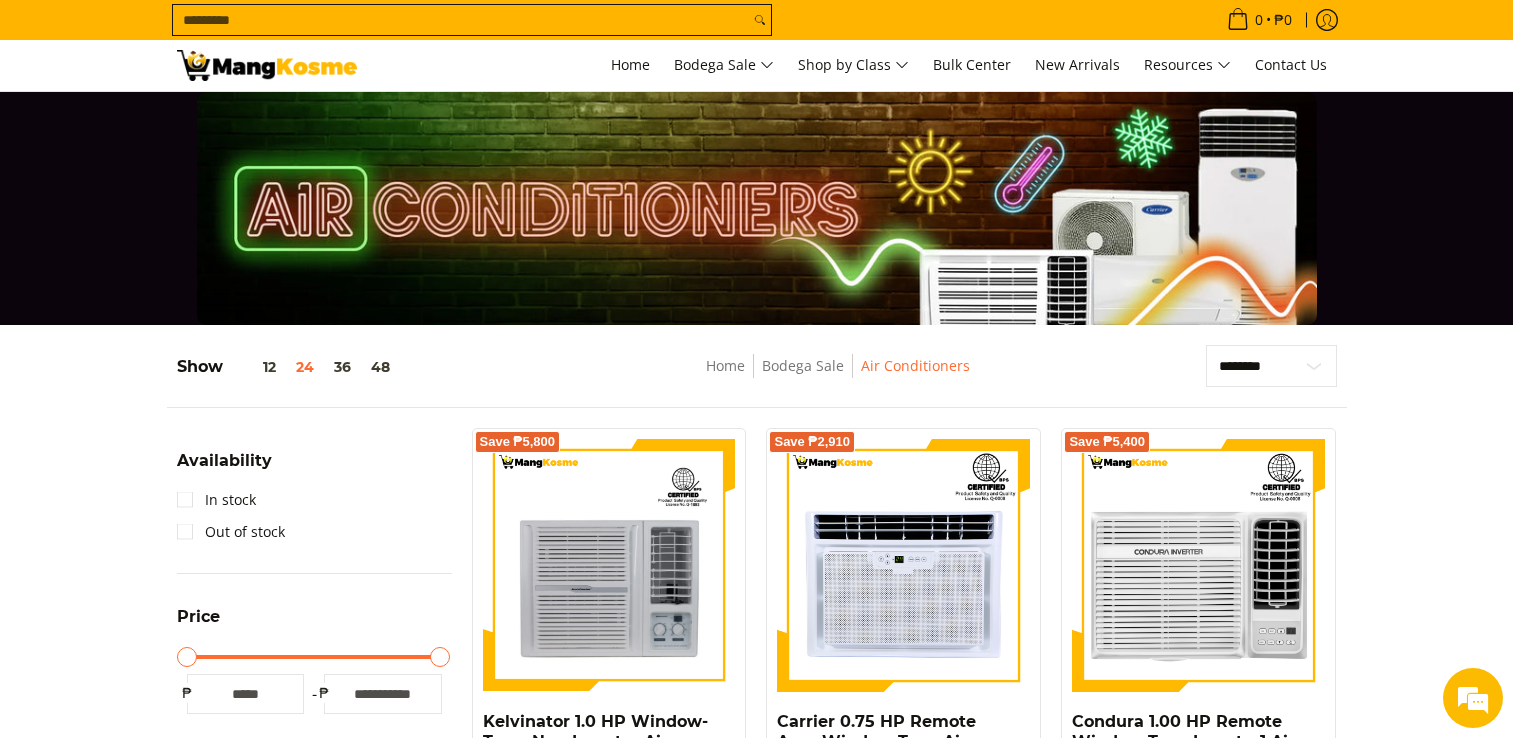 scroll, scrollTop: 0, scrollLeft: 0, axis: both 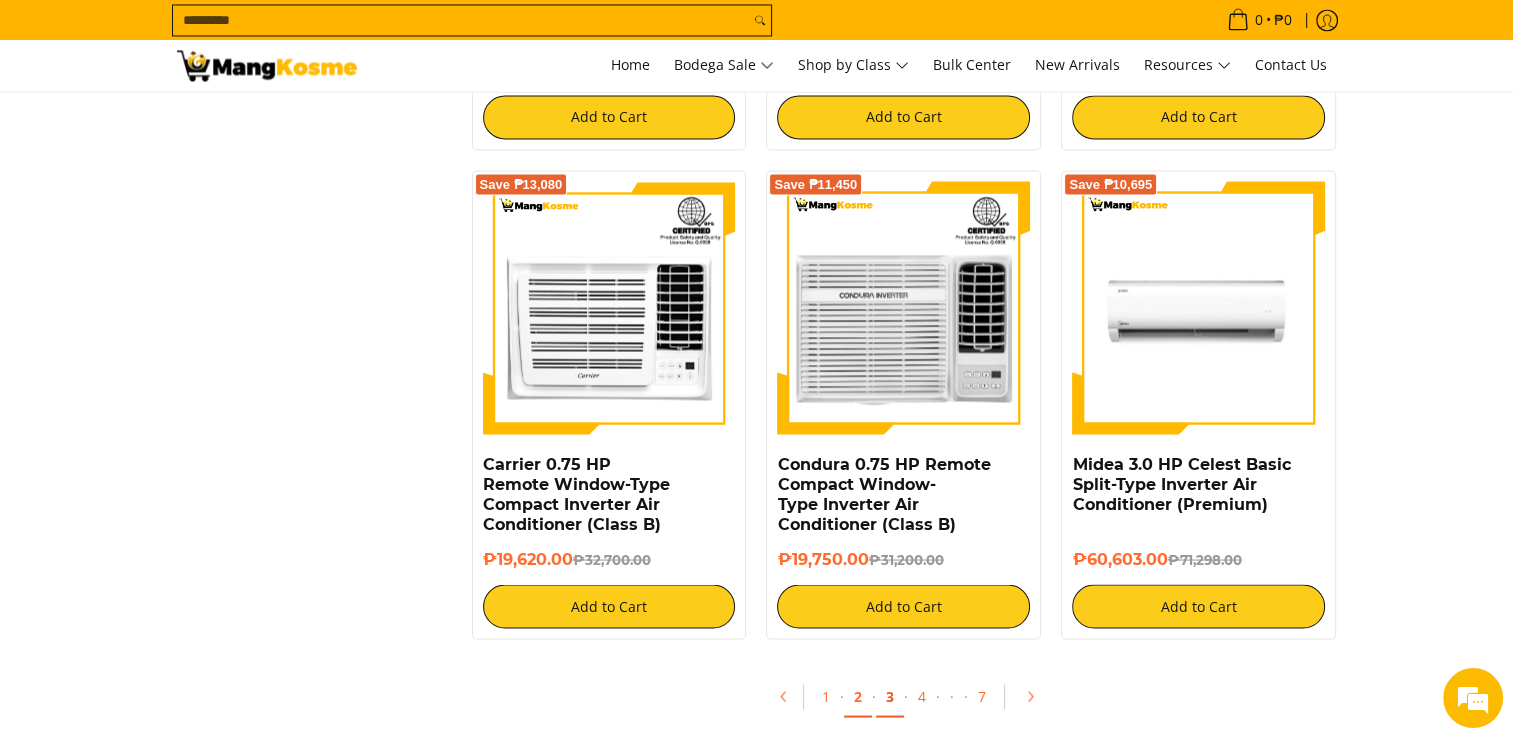 click on "3" at bounding box center (890, 696) 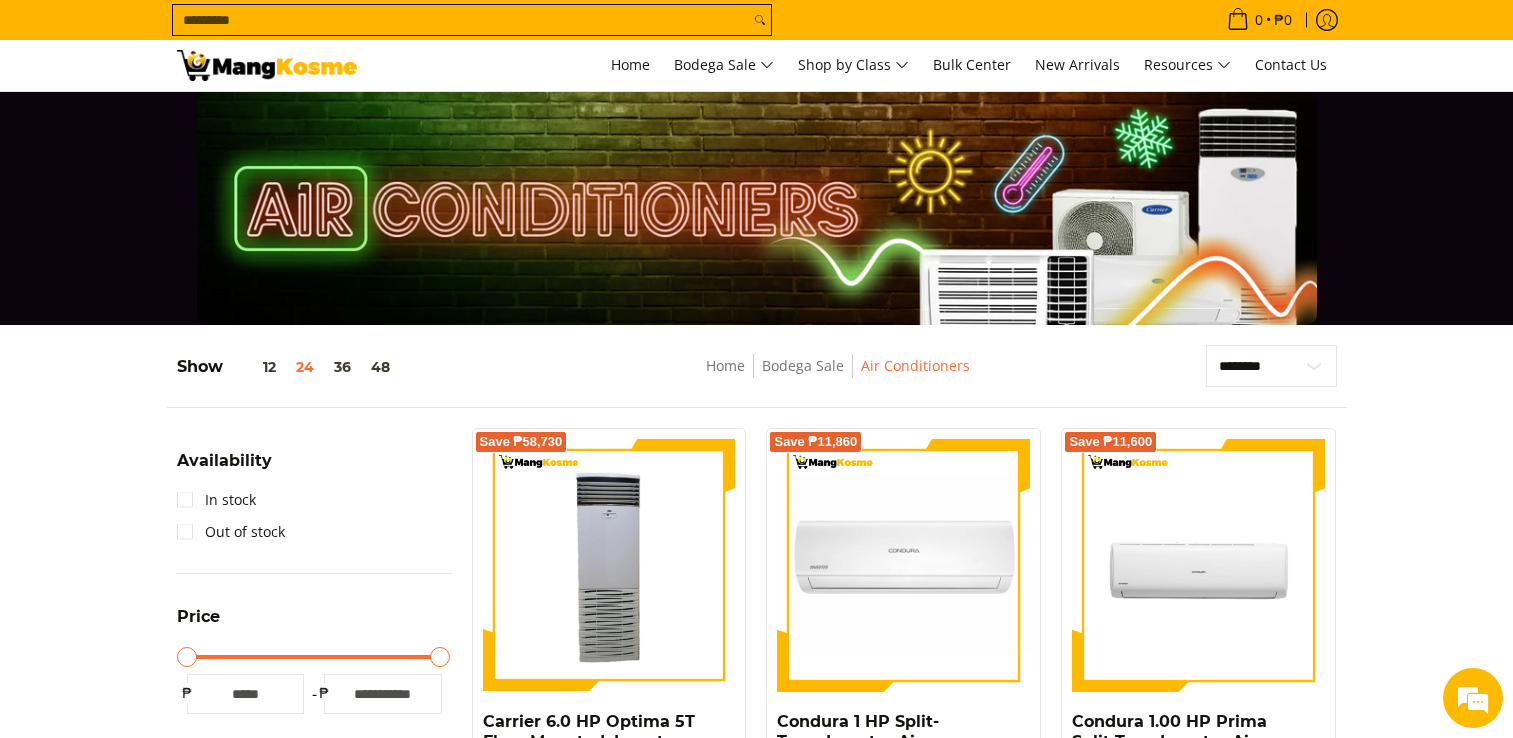 scroll, scrollTop: 200, scrollLeft: 0, axis: vertical 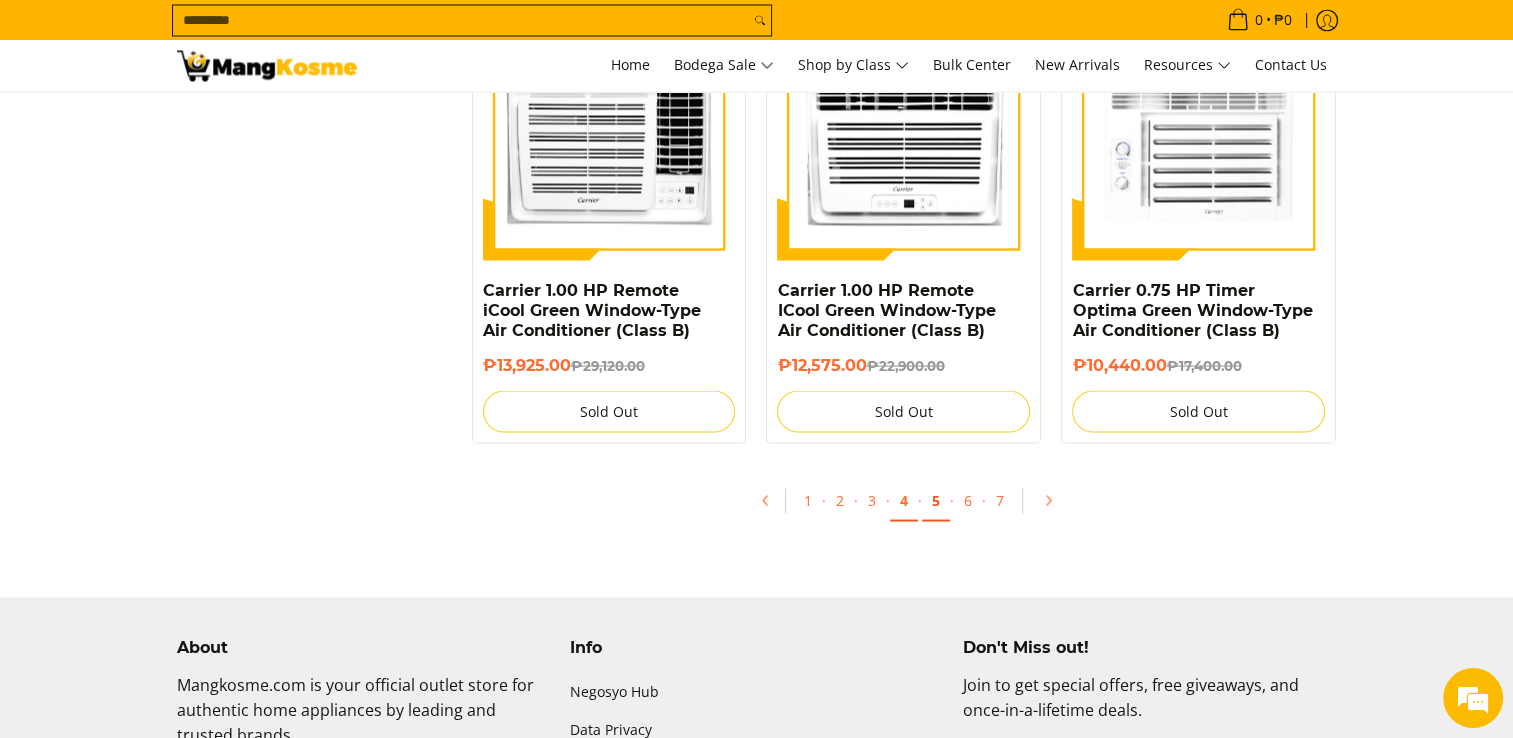 click on "5" at bounding box center (936, 500) 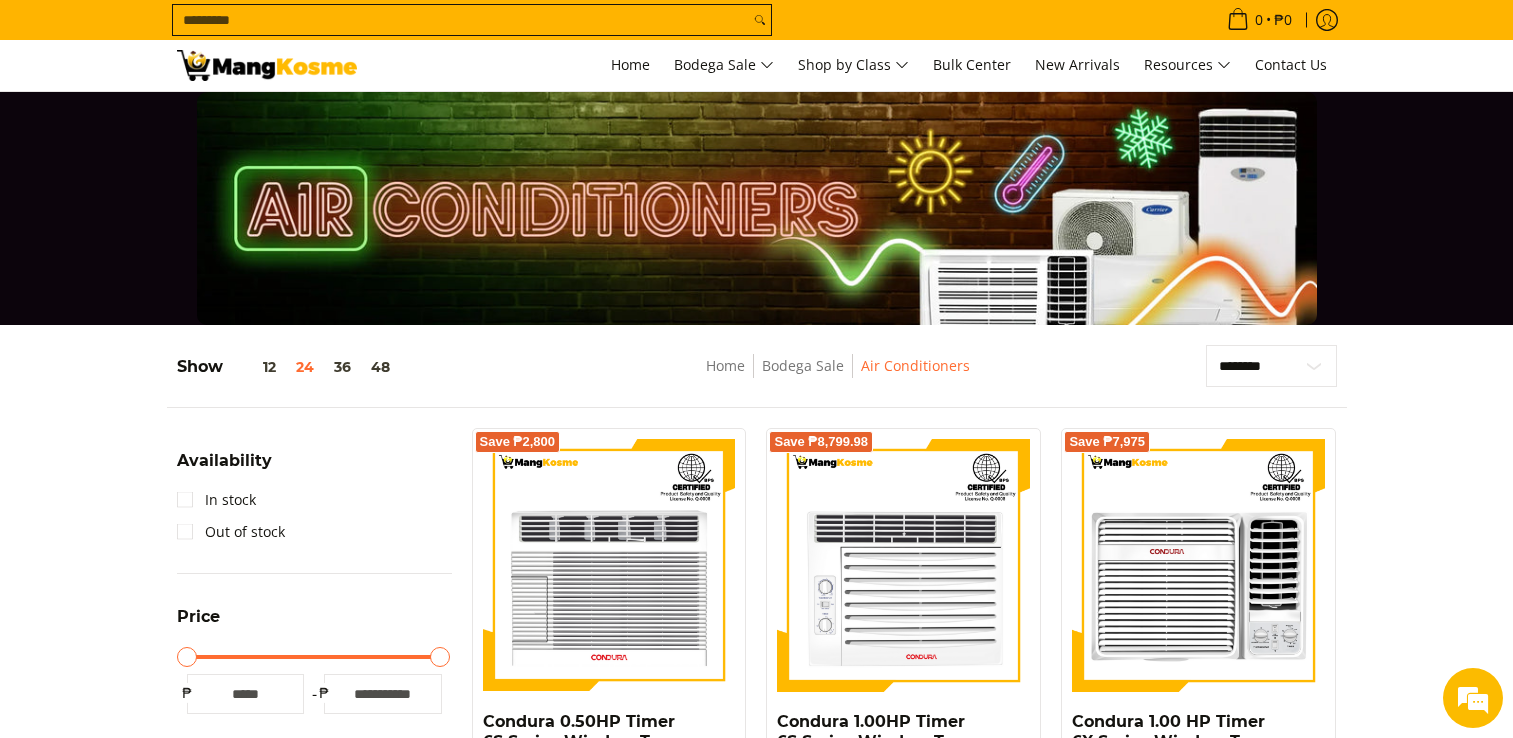 scroll, scrollTop: 600, scrollLeft: 0, axis: vertical 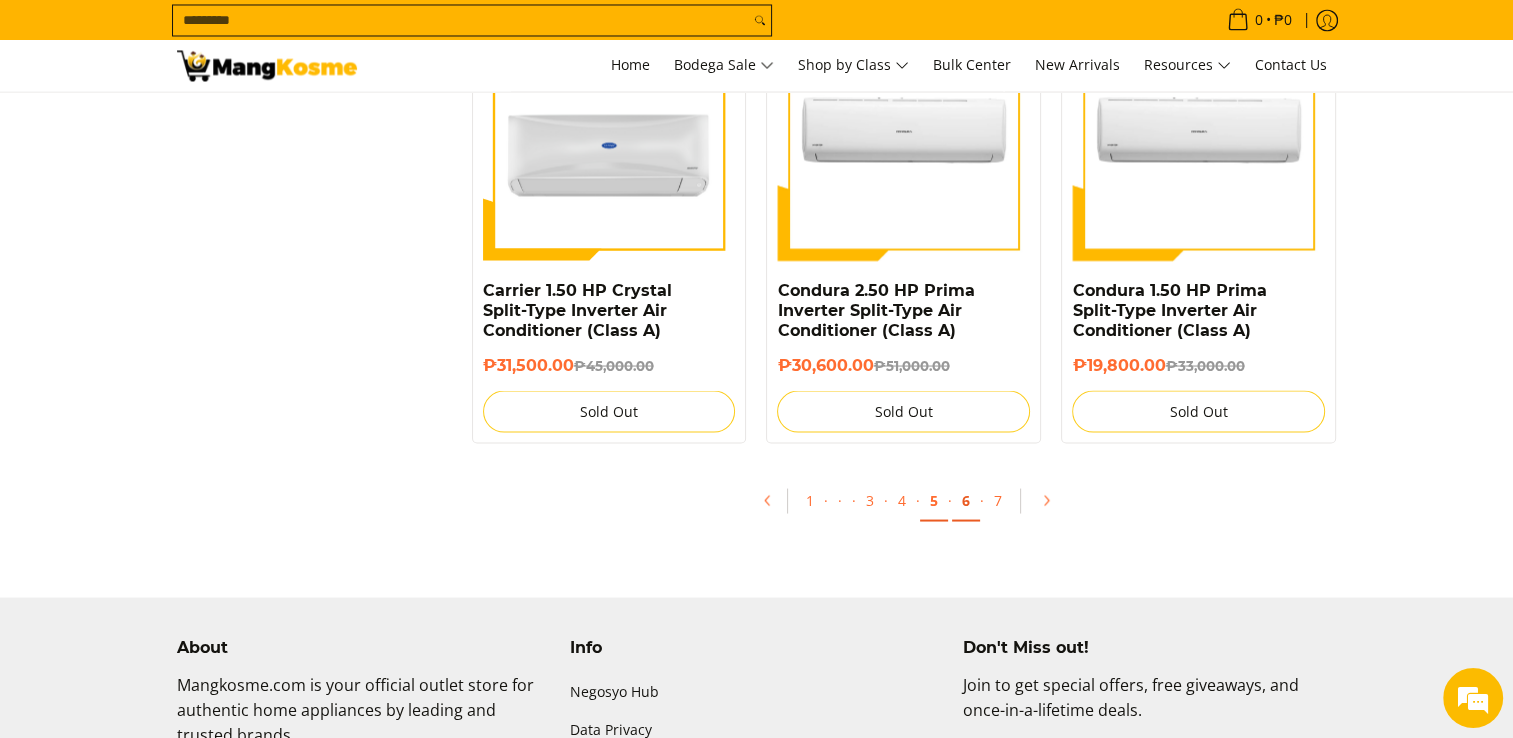 click on "6" at bounding box center [966, 500] 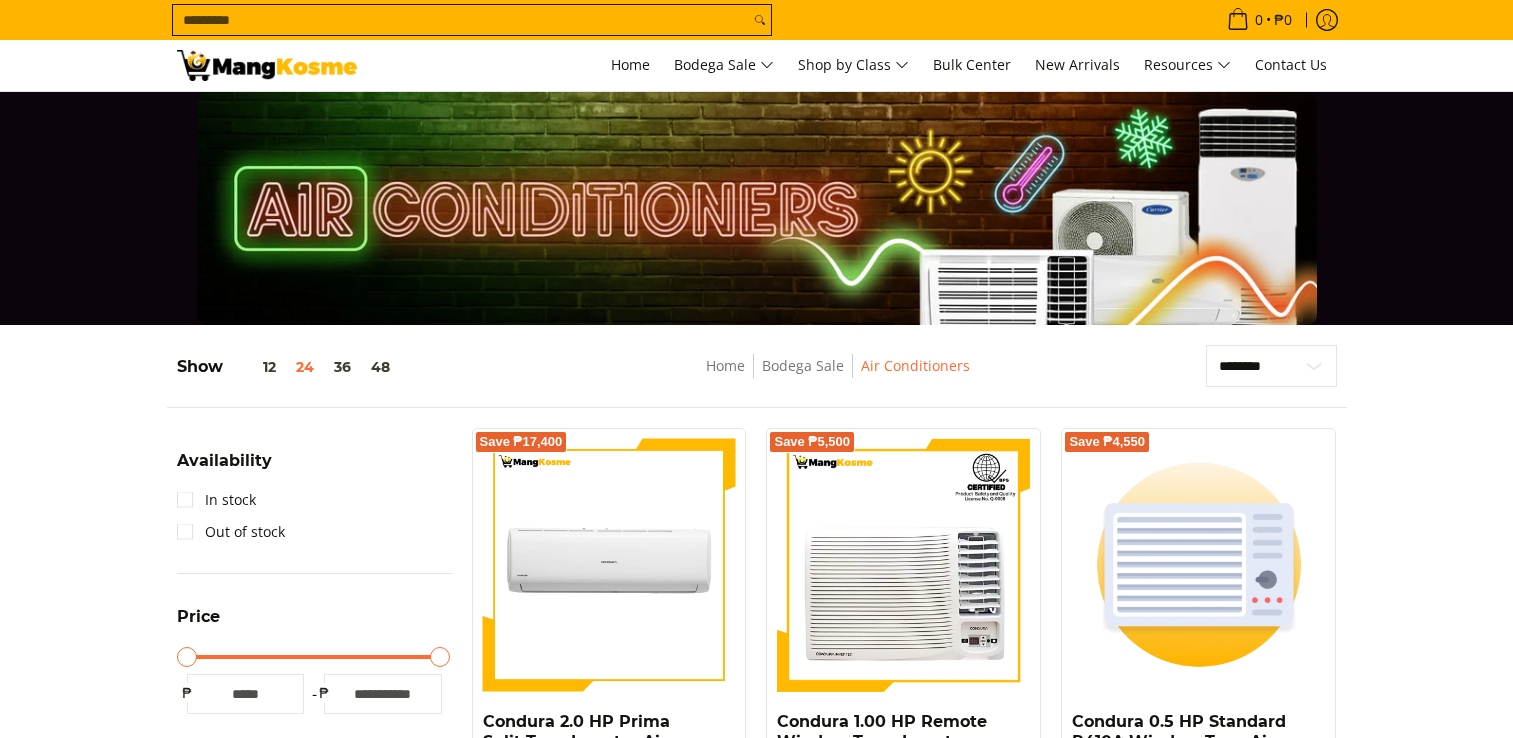 scroll, scrollTop: 400, scrollLeft: 0, axis: vertical 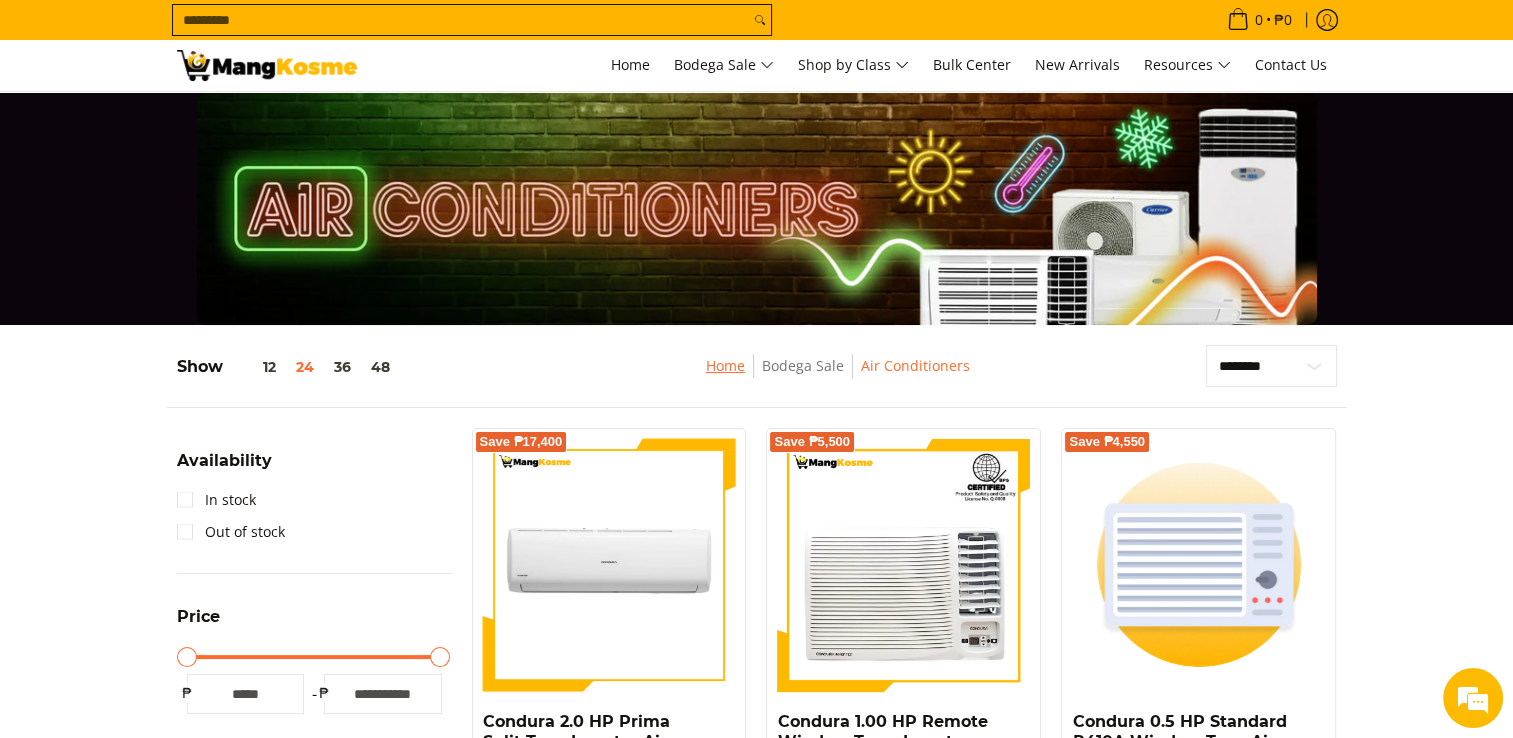 click on "Home" at bounding box center [725, 365] 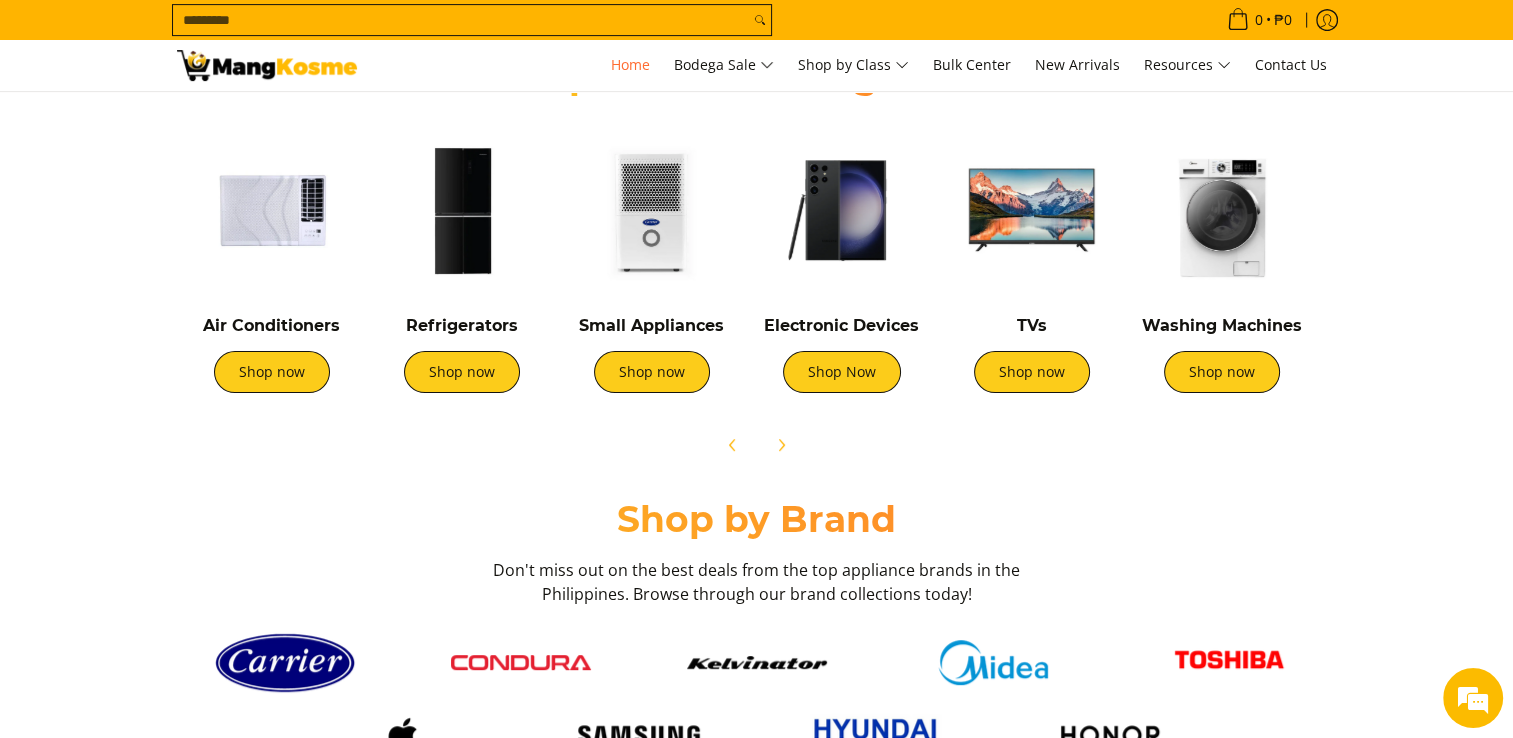scroll, scrollTop: 700, scrollLeft: 0, axis: vertical 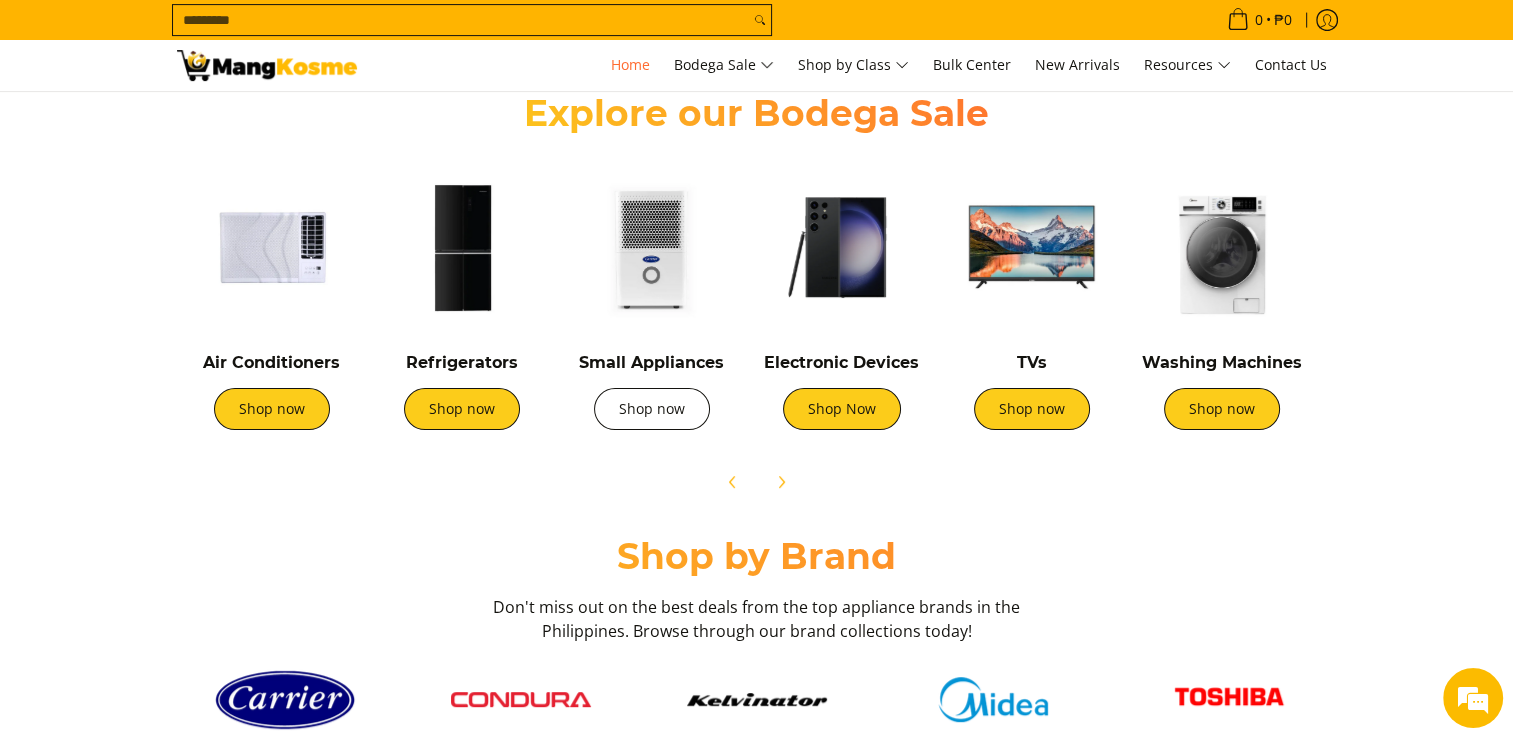 click on "Shop now" at bounding box center [652, 409] 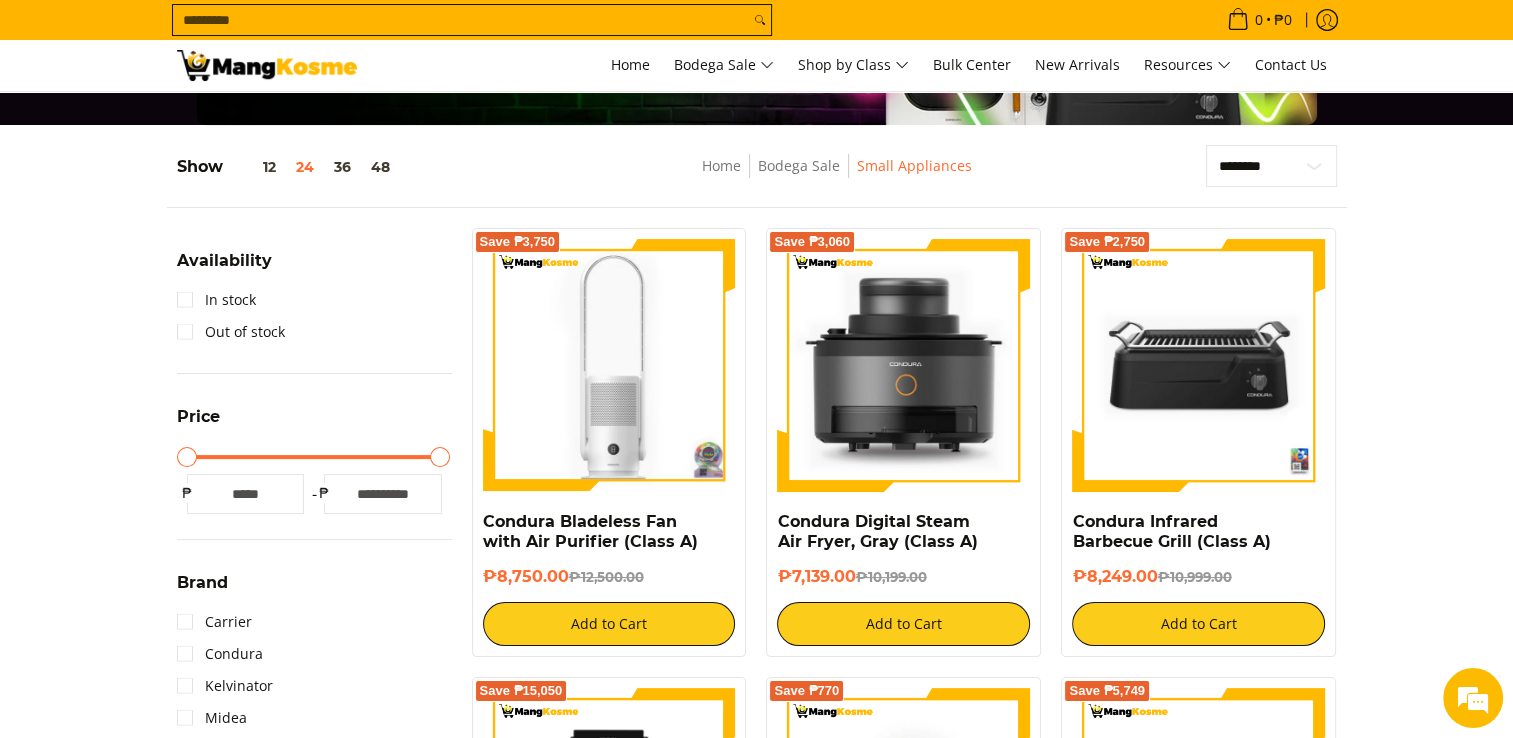 scroll, scrollTop: 200, scrollLeft: 0, axis: vertical 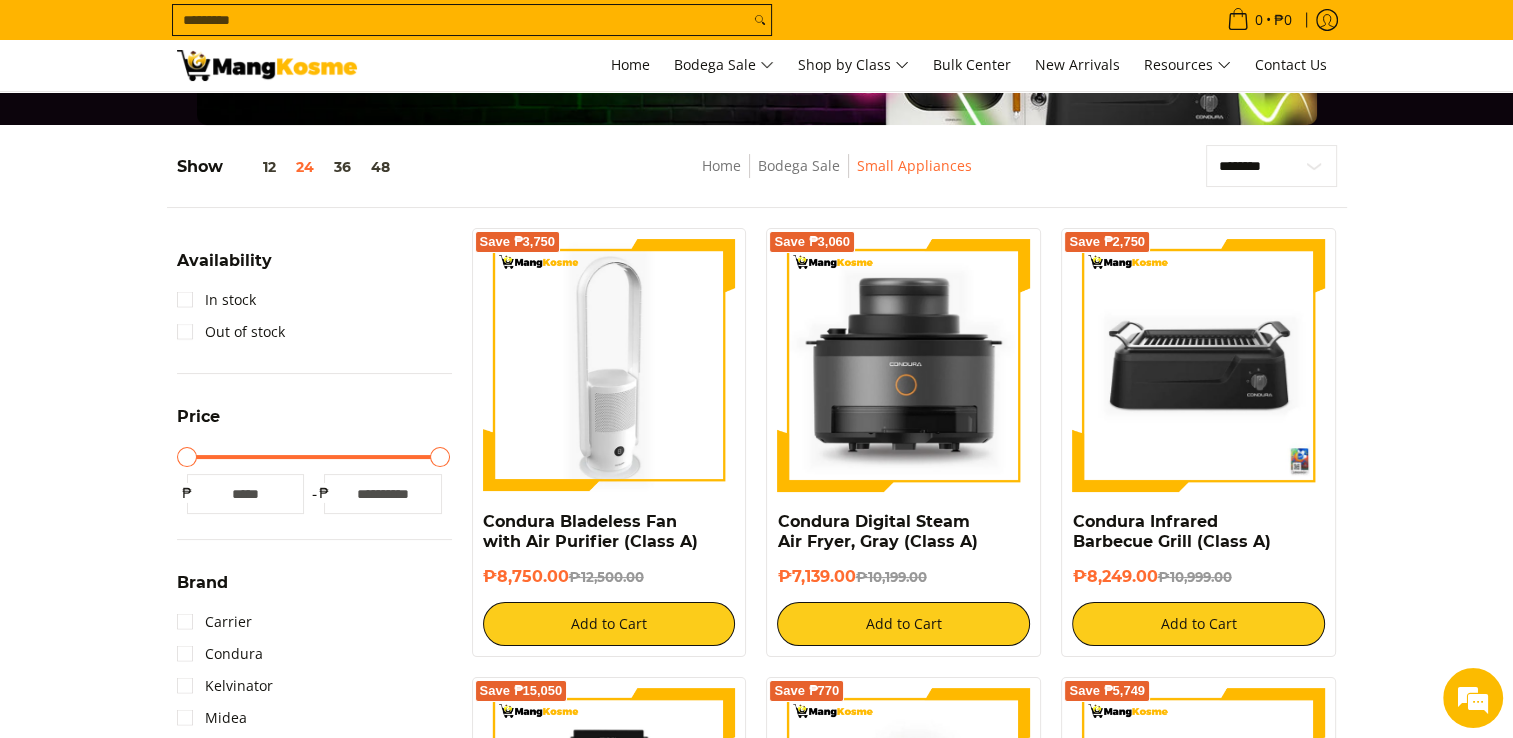 click at bounding box center (609, 365) 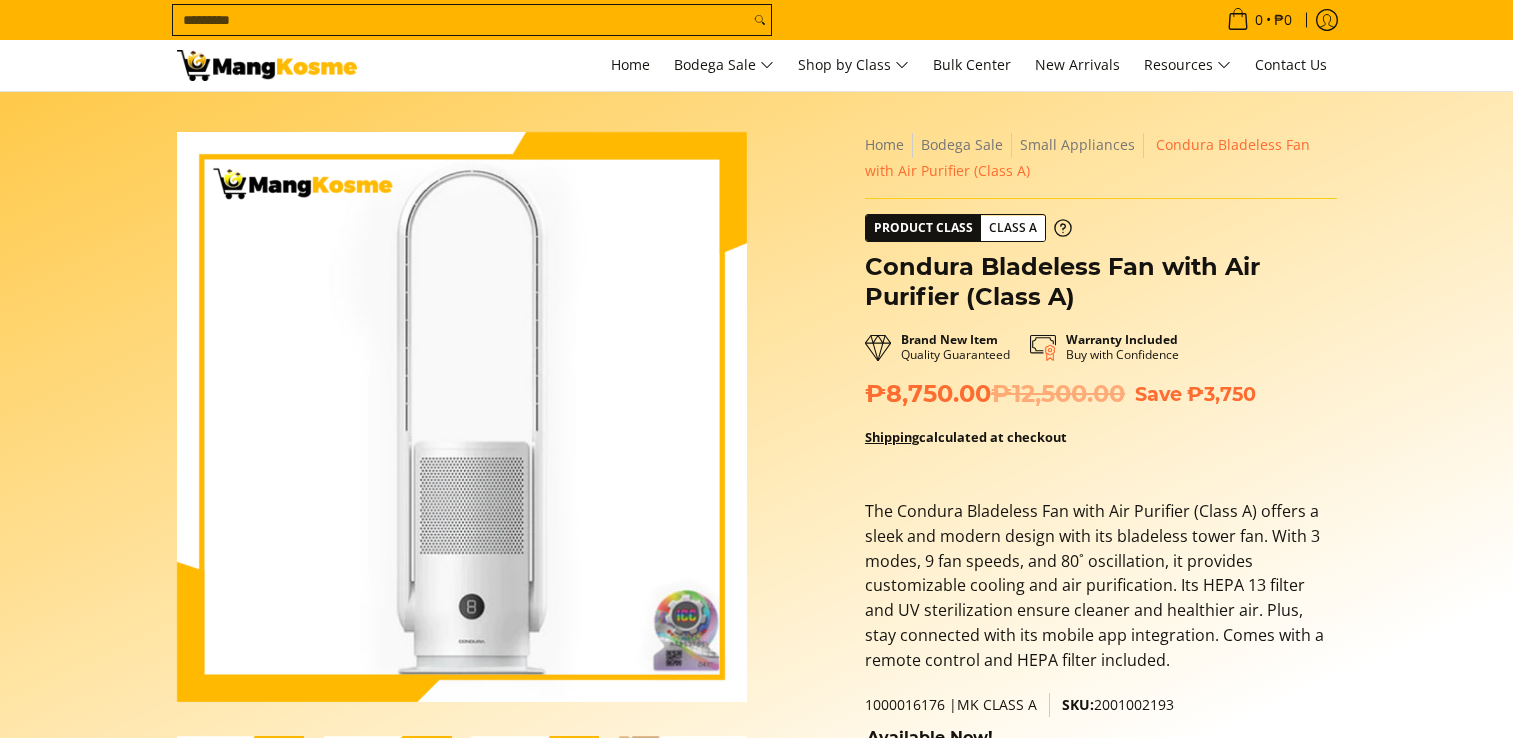 scroll, scrollTop: 0, scrollLeft: 0, axis: both 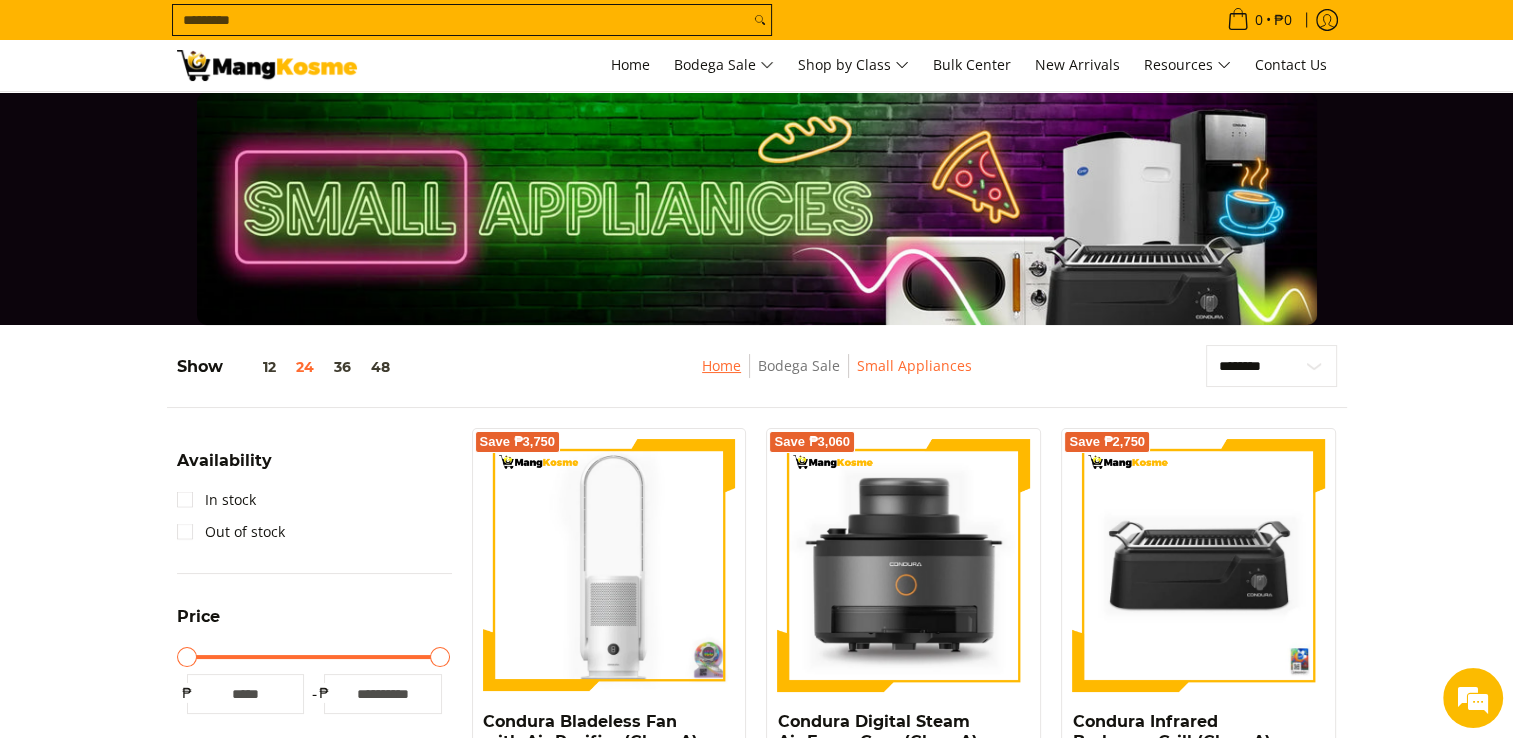 click on "Home" at bounding box center [721, 365] 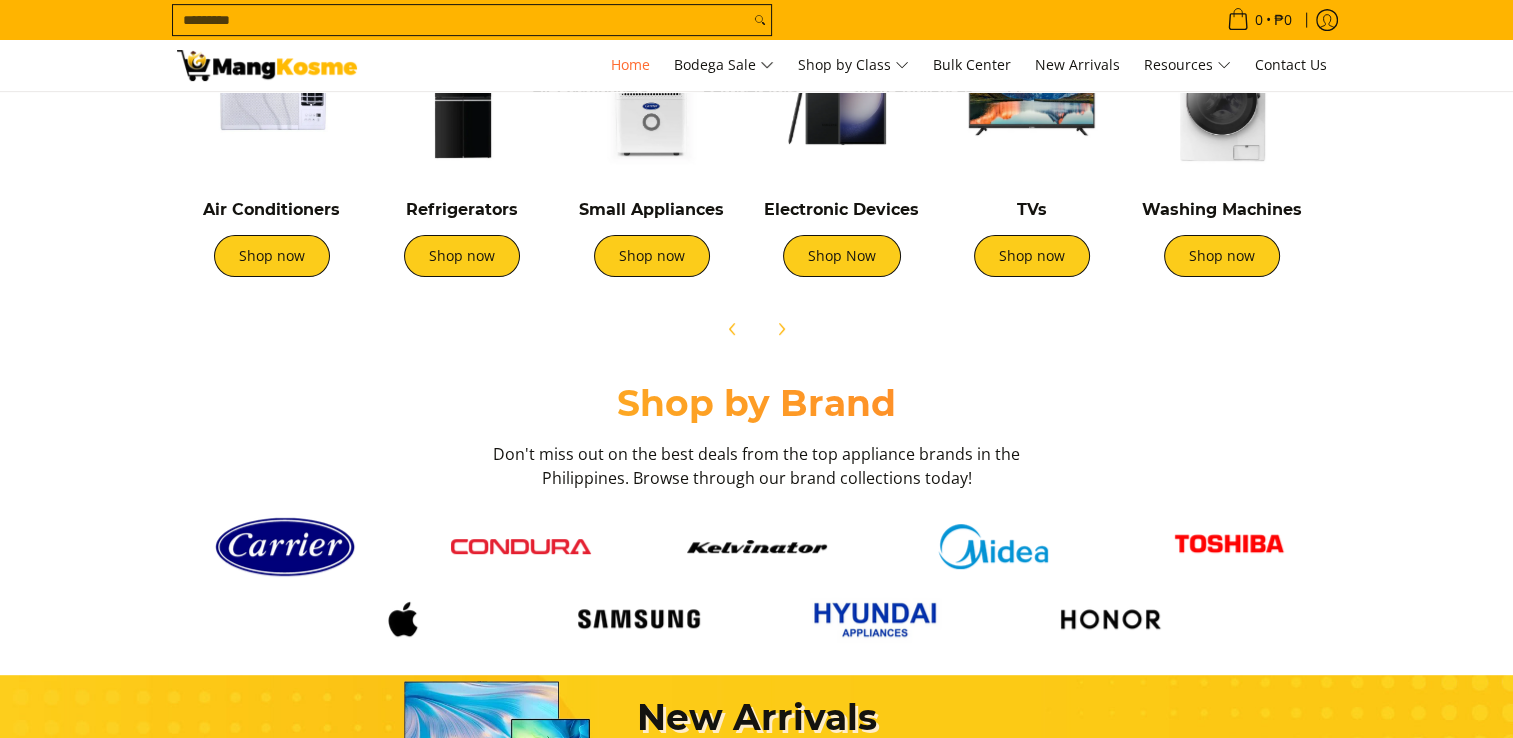 scroll, scrollTop: 800, scrollLeft: 0, axis: vertical 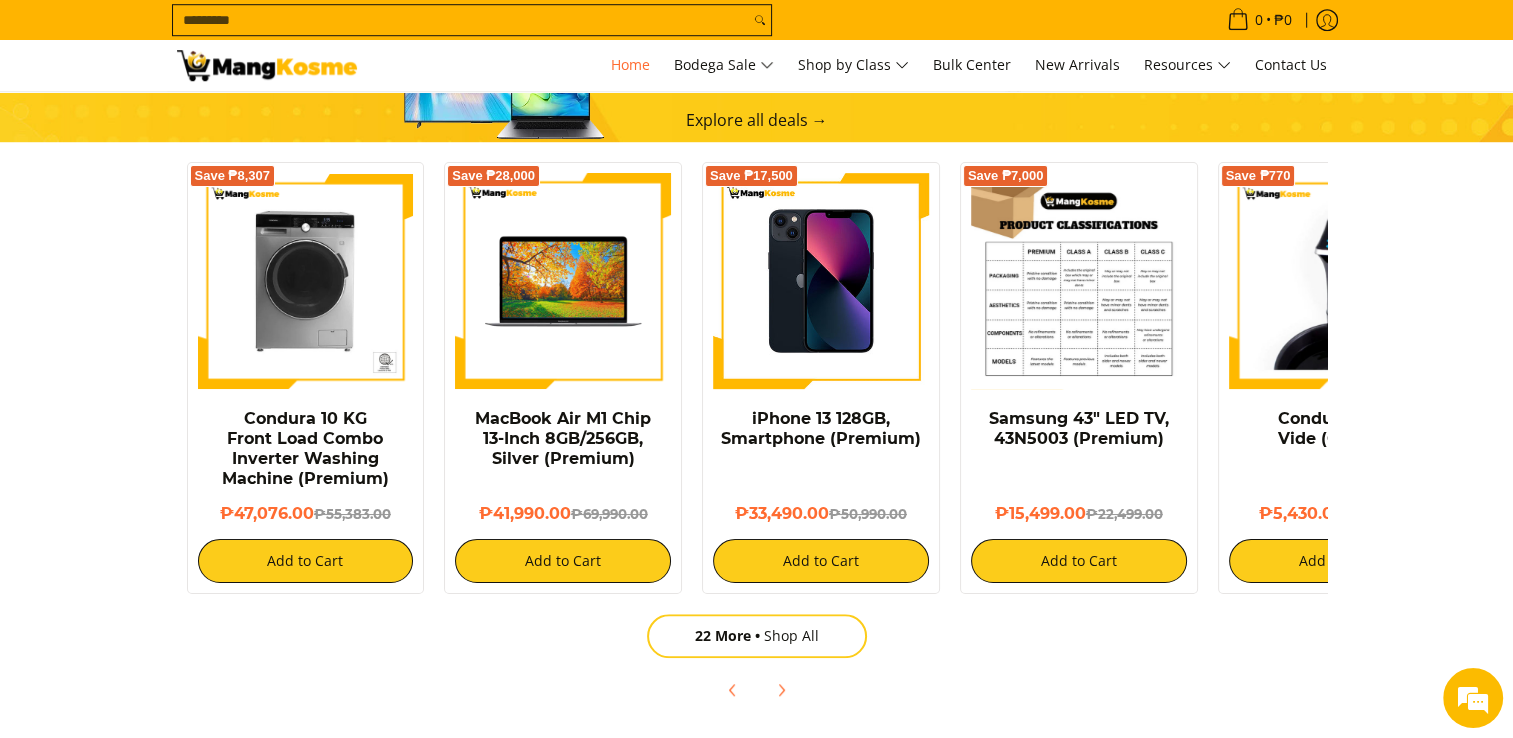 click at bounding box center [1079, 281] 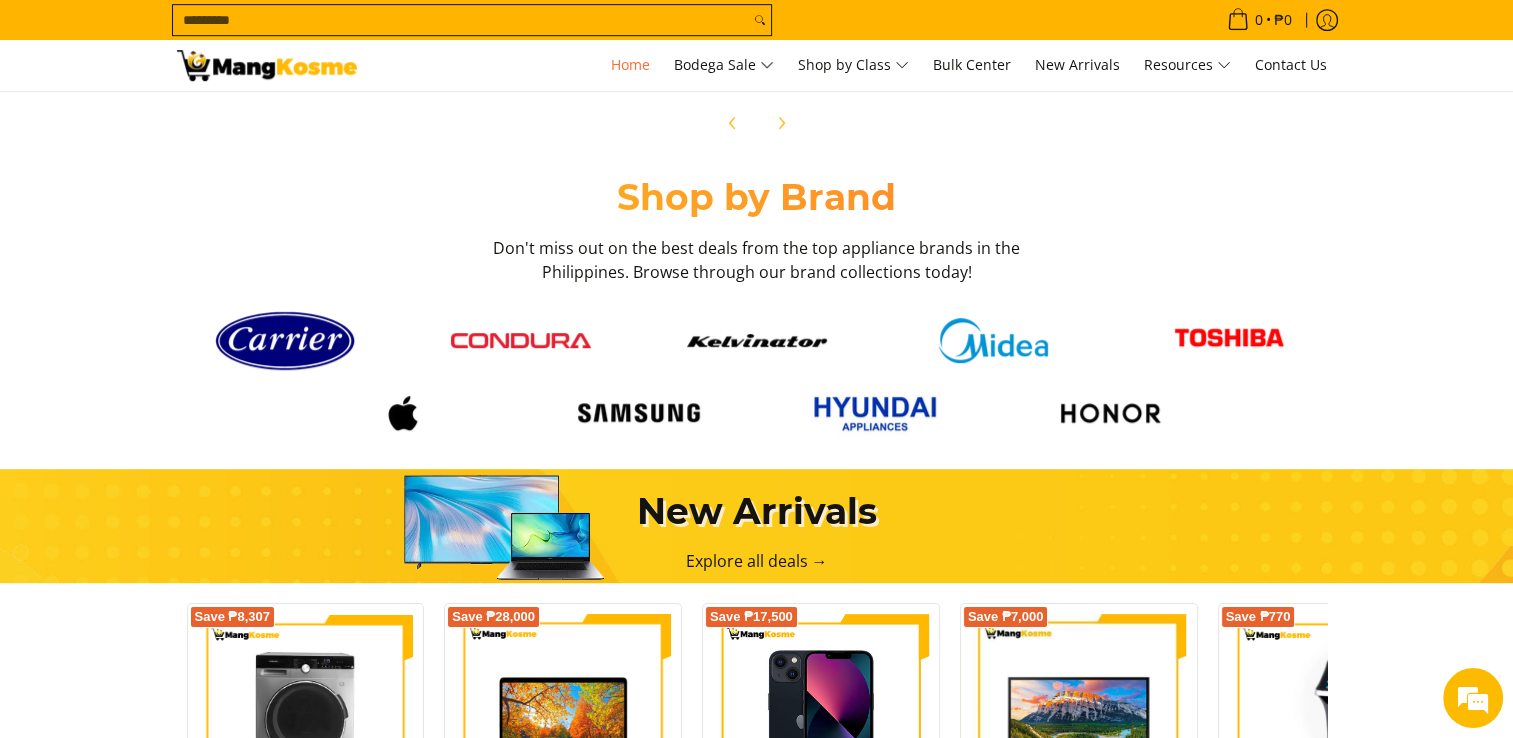scroll, scrollTop: 1357, scrollLeft: 0, axis: vertical 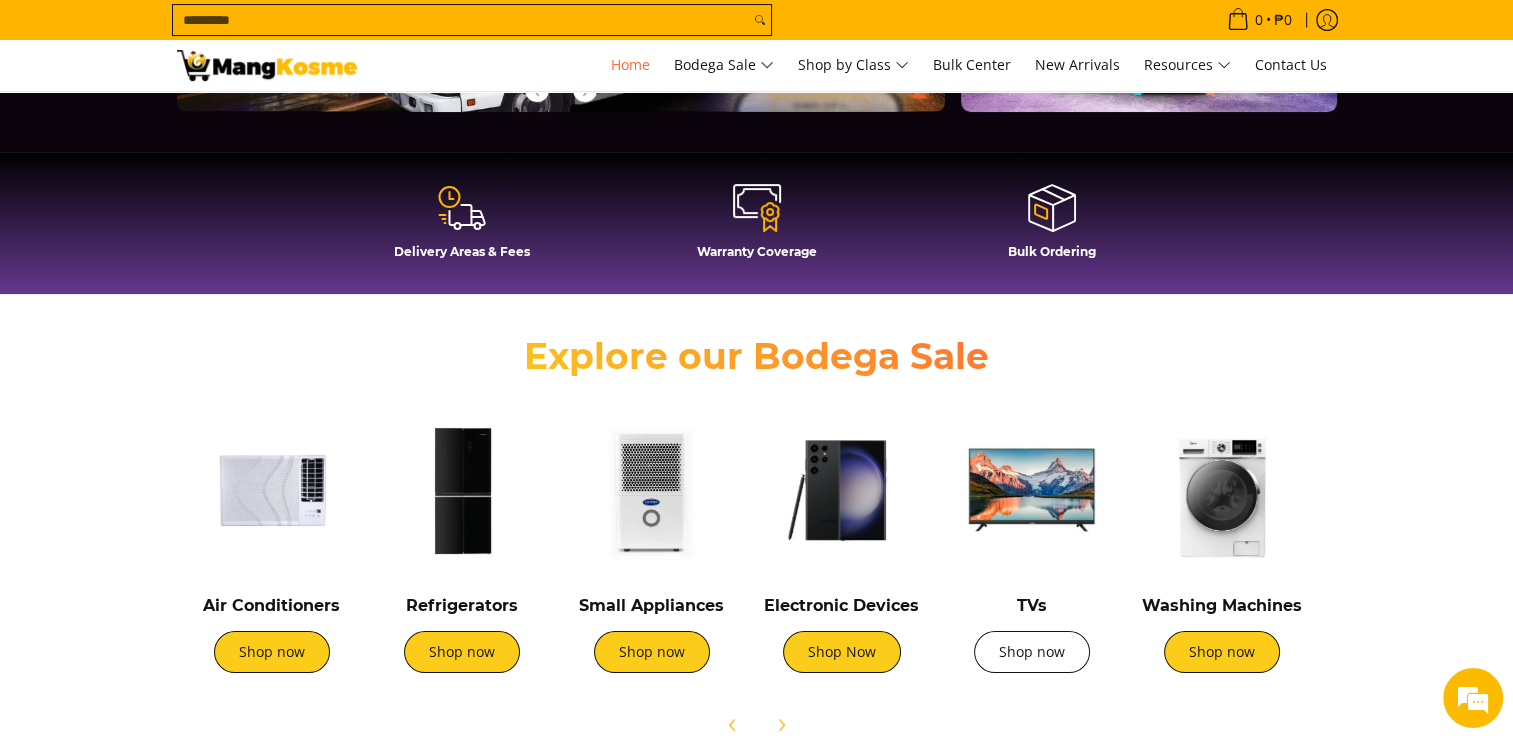 click on "Shop now" at bounding box center (1032, 652) 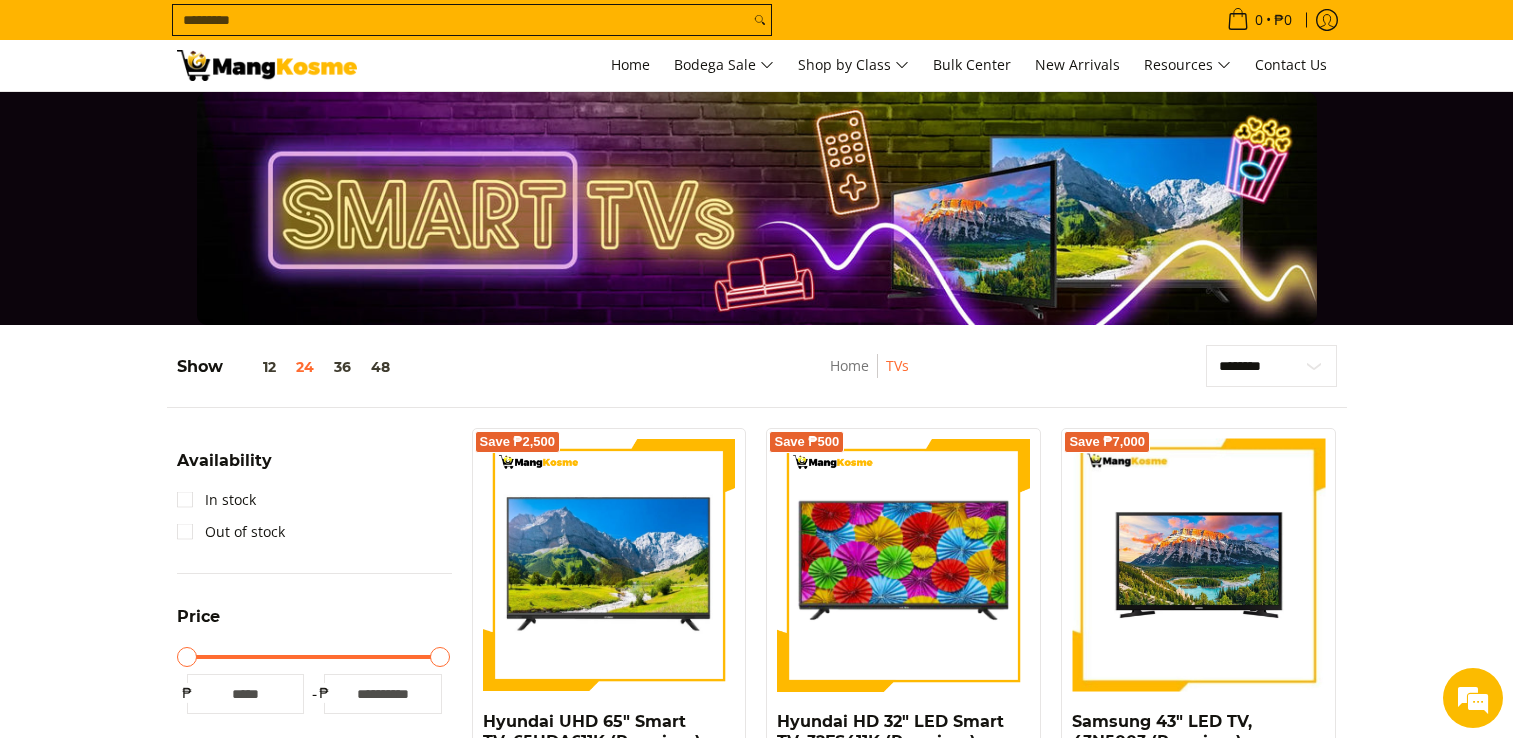 scroll, scrollTop: 300, scrollLeft: 0, axis: vertical 